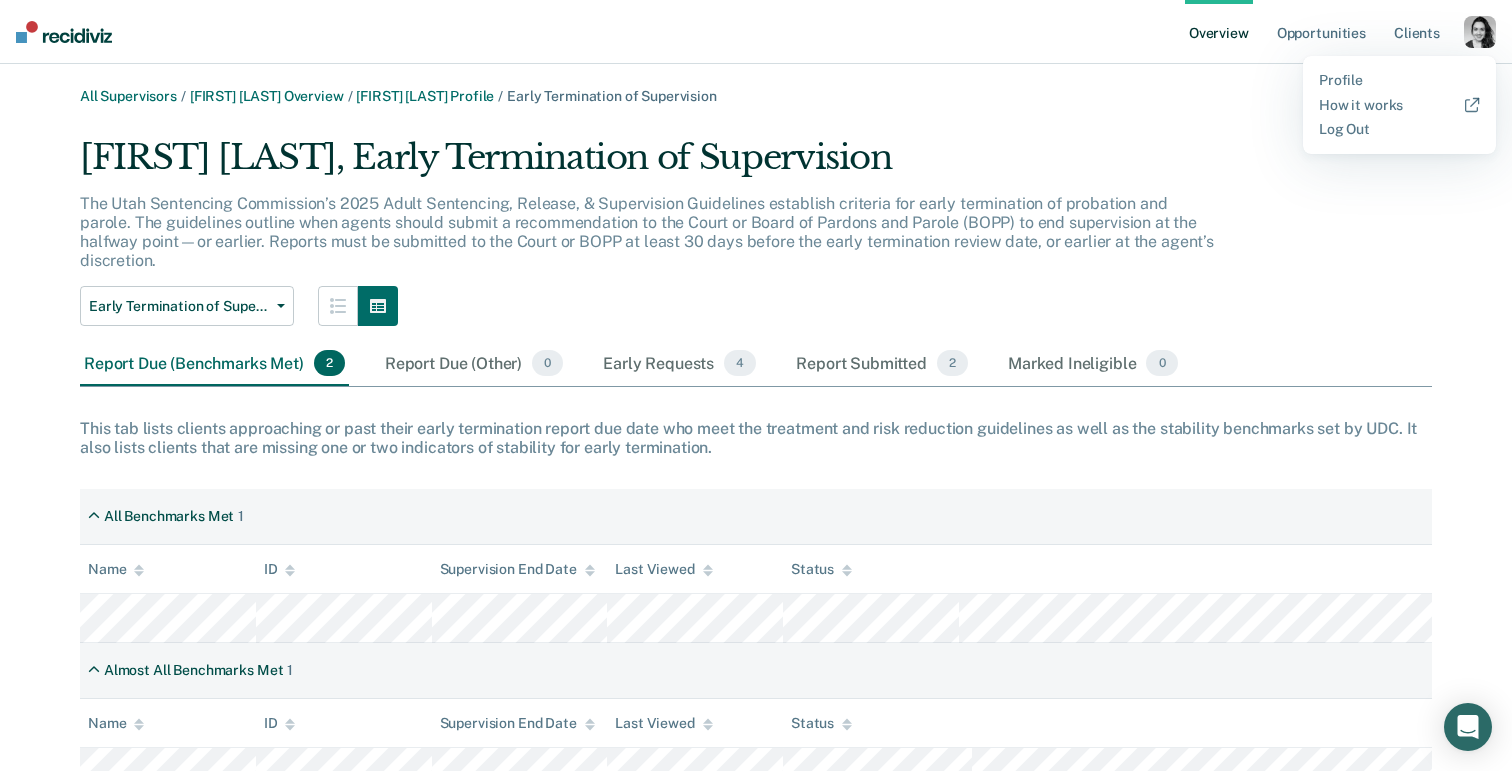 scroll, scrollTop: 0, scrollLeft: 0, axis: both 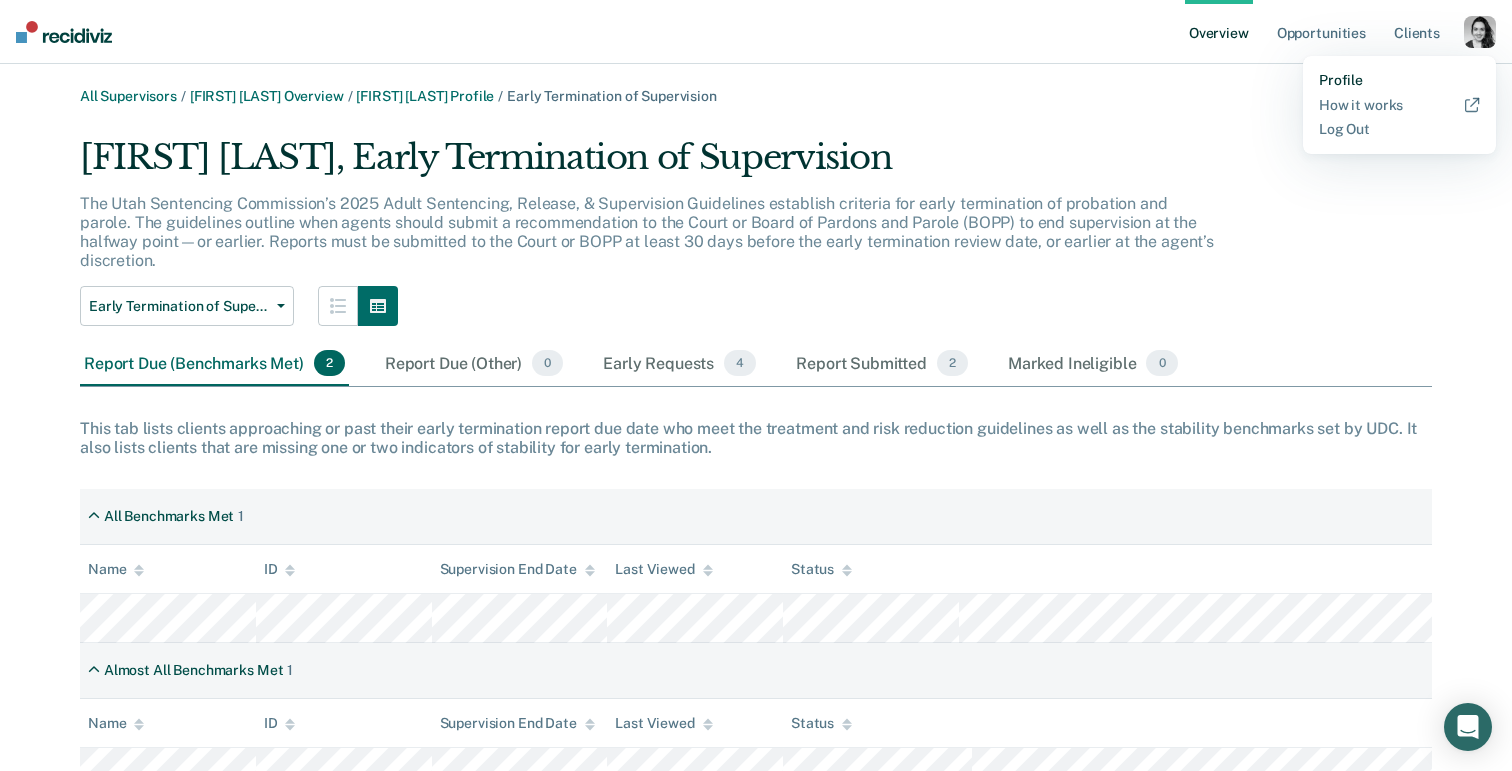 click on "Profile" at bounding box center [1399, 80] 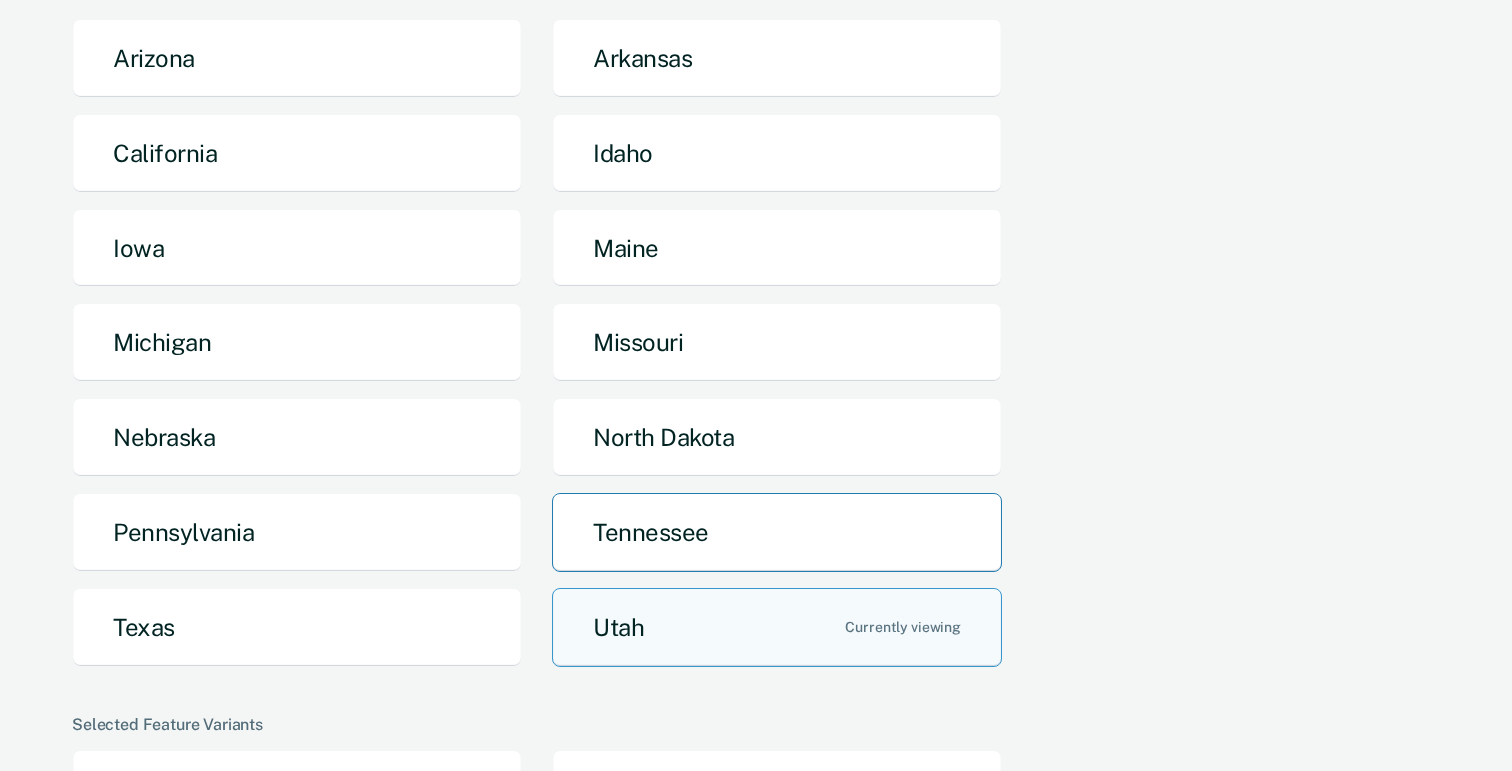 scroll, scrollTop: 216, scrollLeft: 0, axis: vertical 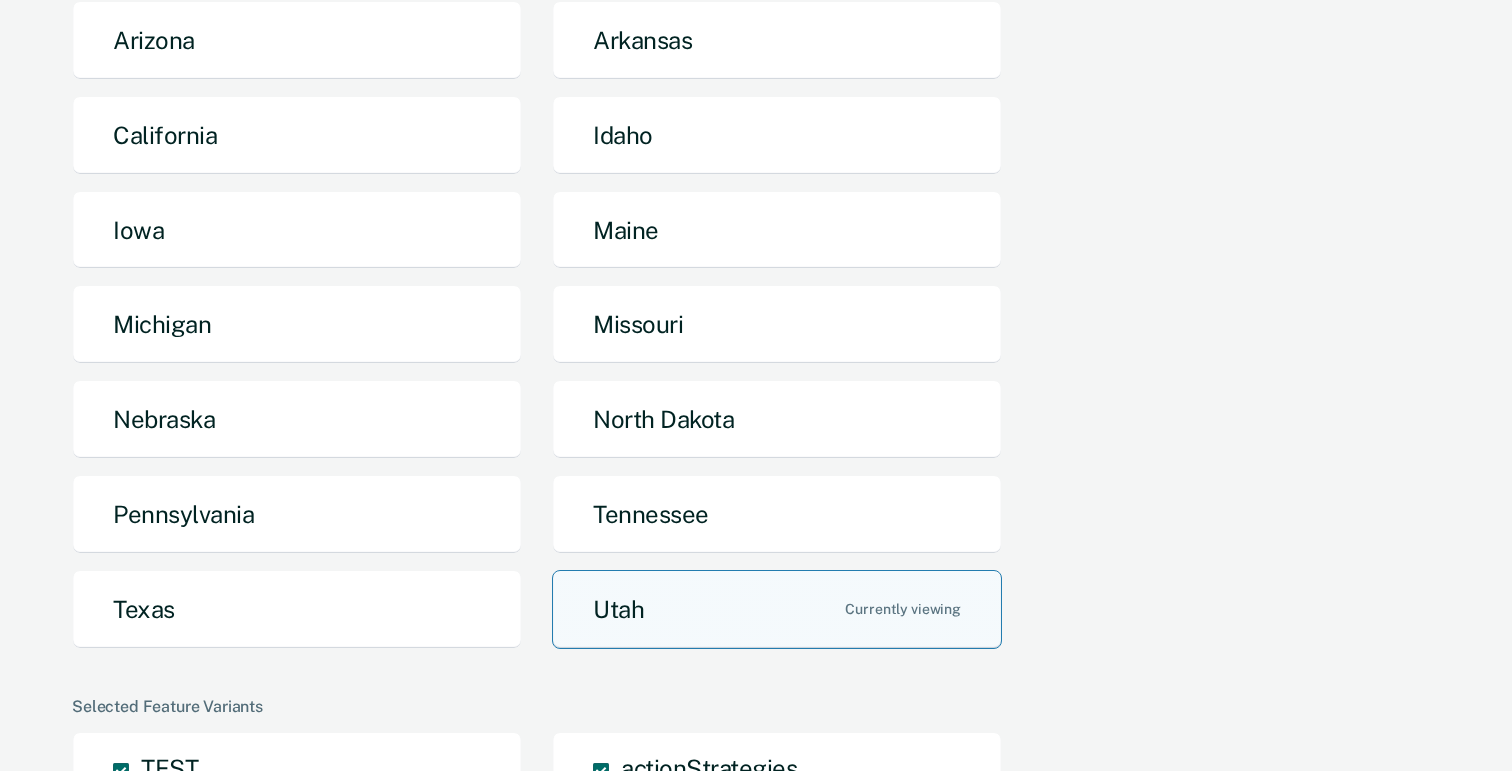 click on "Utah" at bounding box center (777, 609) 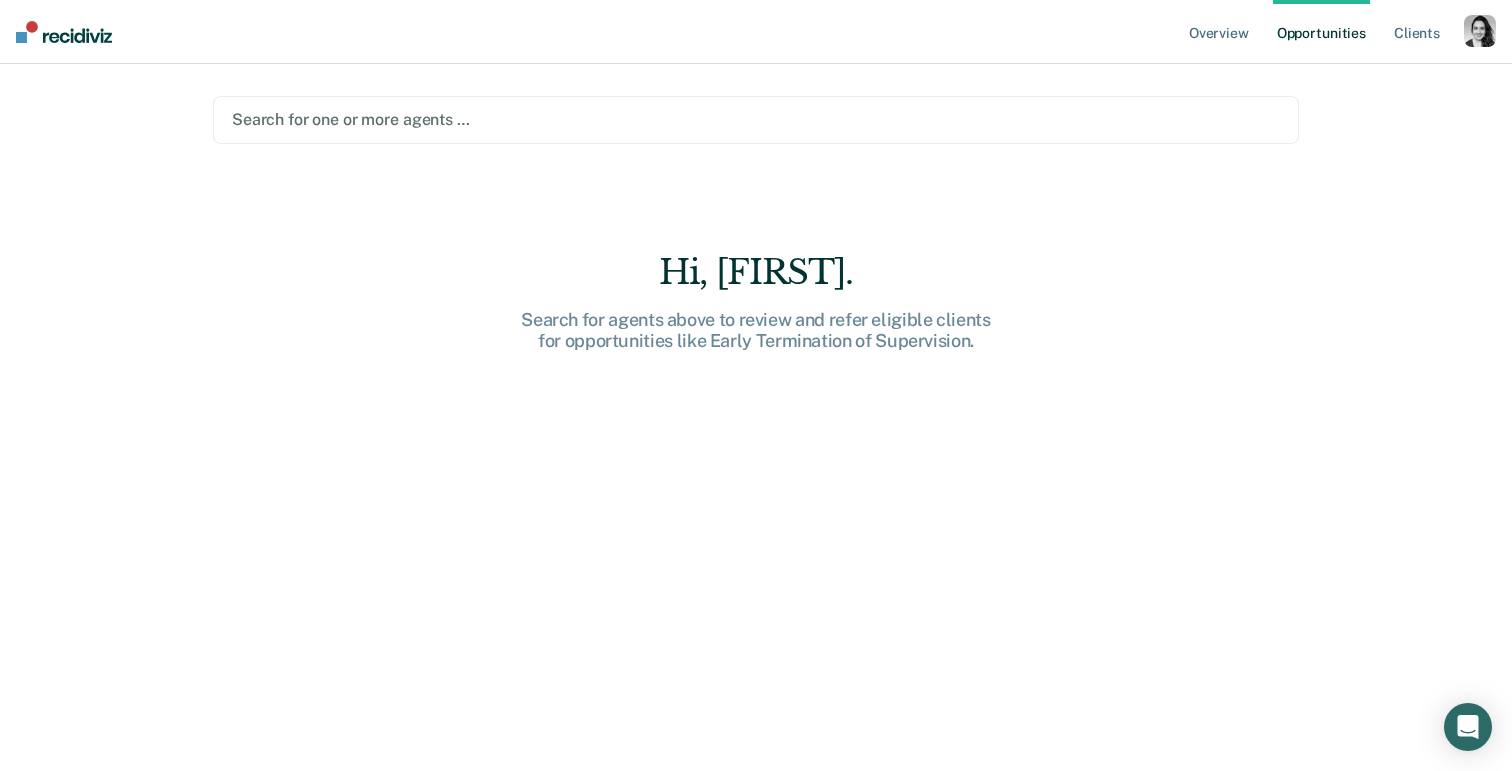 click on "Search for one or more agents …" at bounding box center [756, 120] 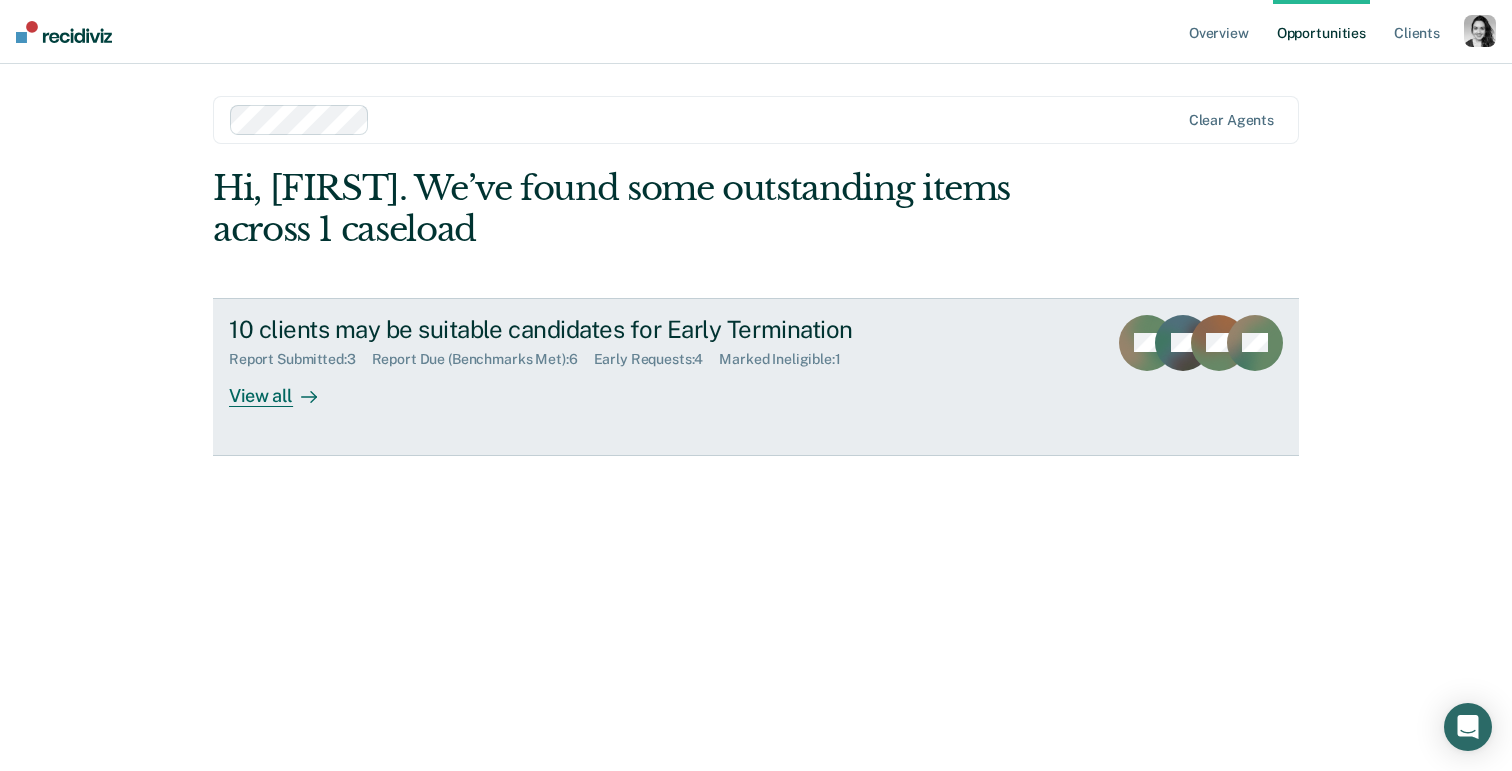 click on "Report Due (Benchmarks Met) :  6" at bounding box center (483, 359) 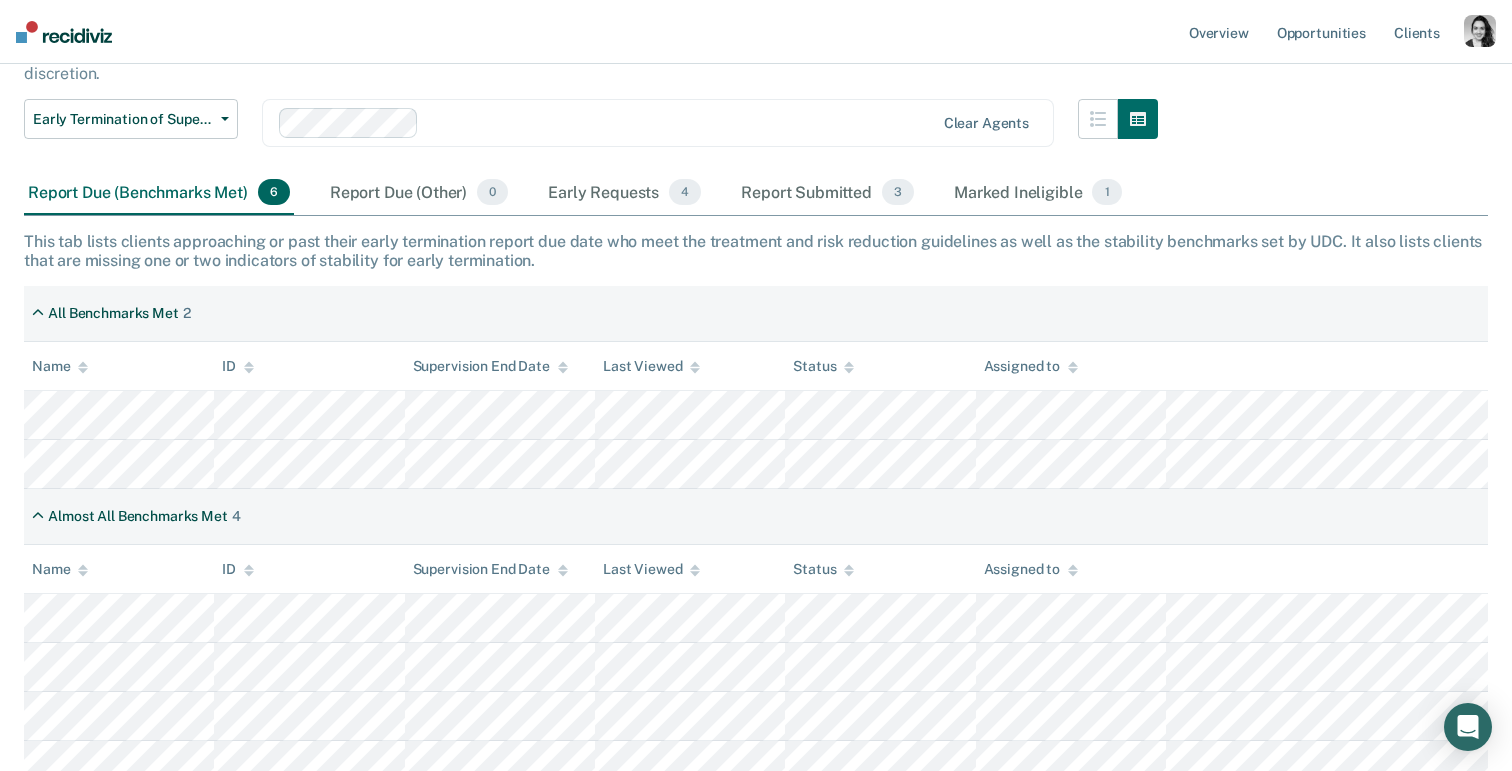 scroll, scrollTop: 206, scrollLeft: 0, axis: vertical 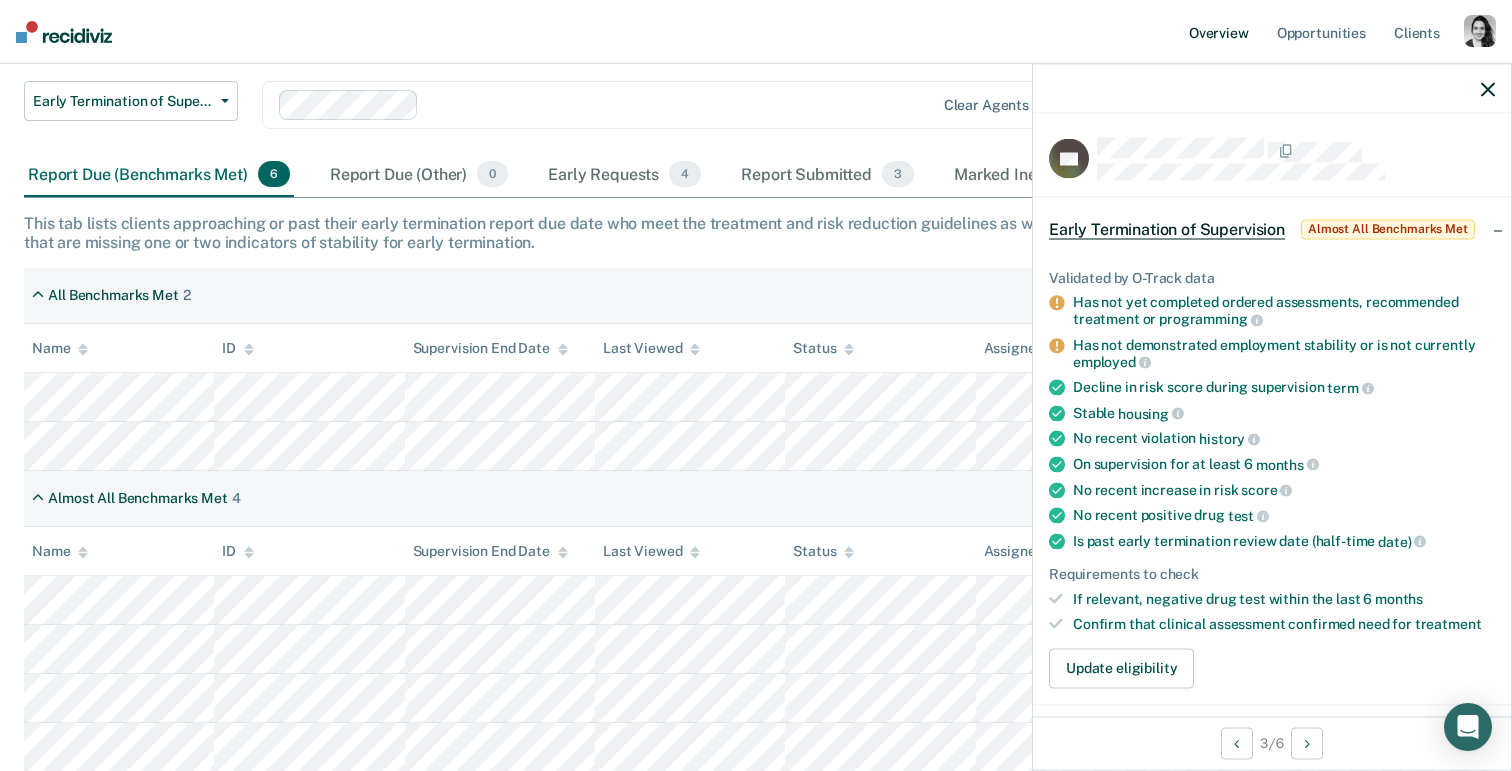 click on "Overview" at bounding box center (1219, 32) 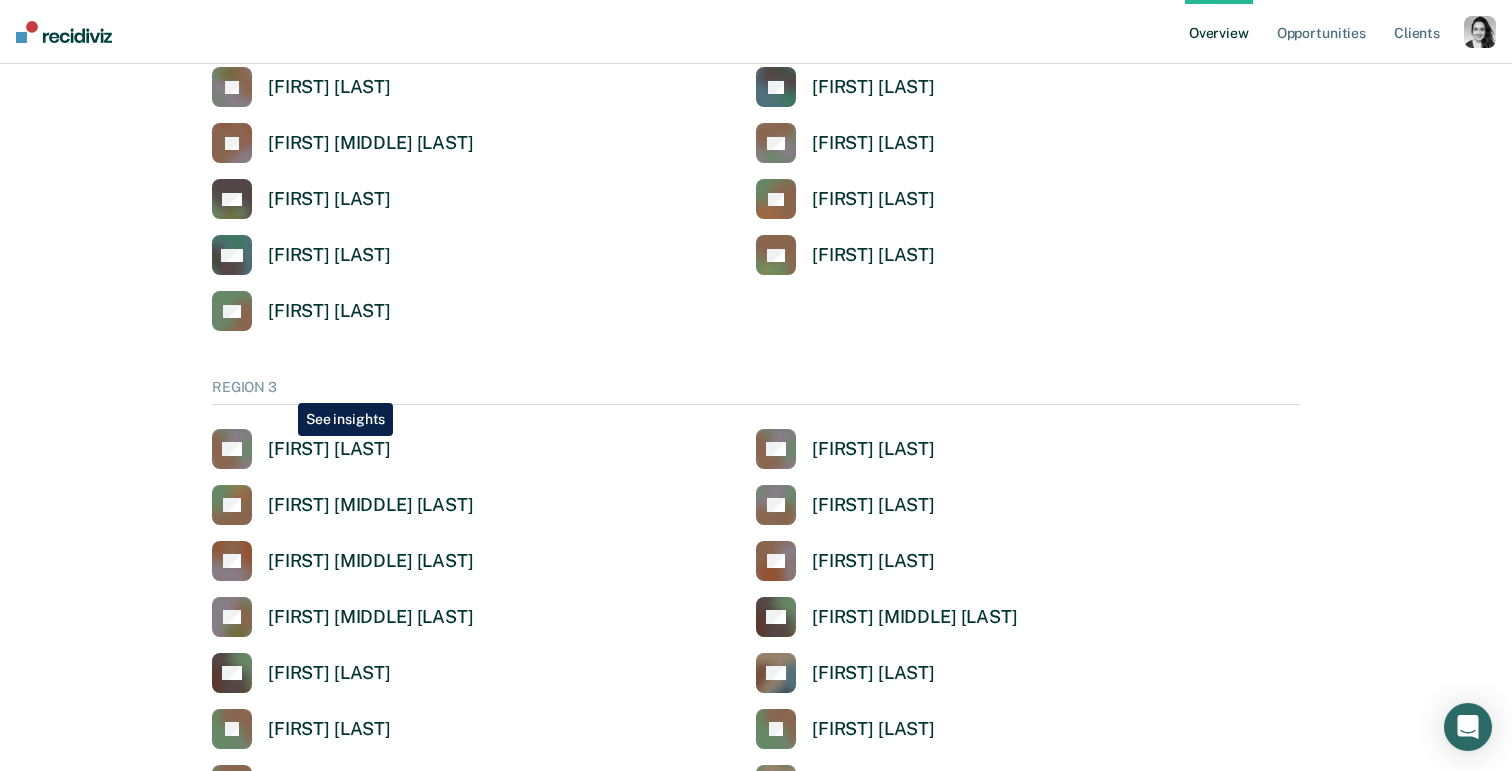 scroll, scrollTop: 709, scrollLeft: 0, axis: vertical 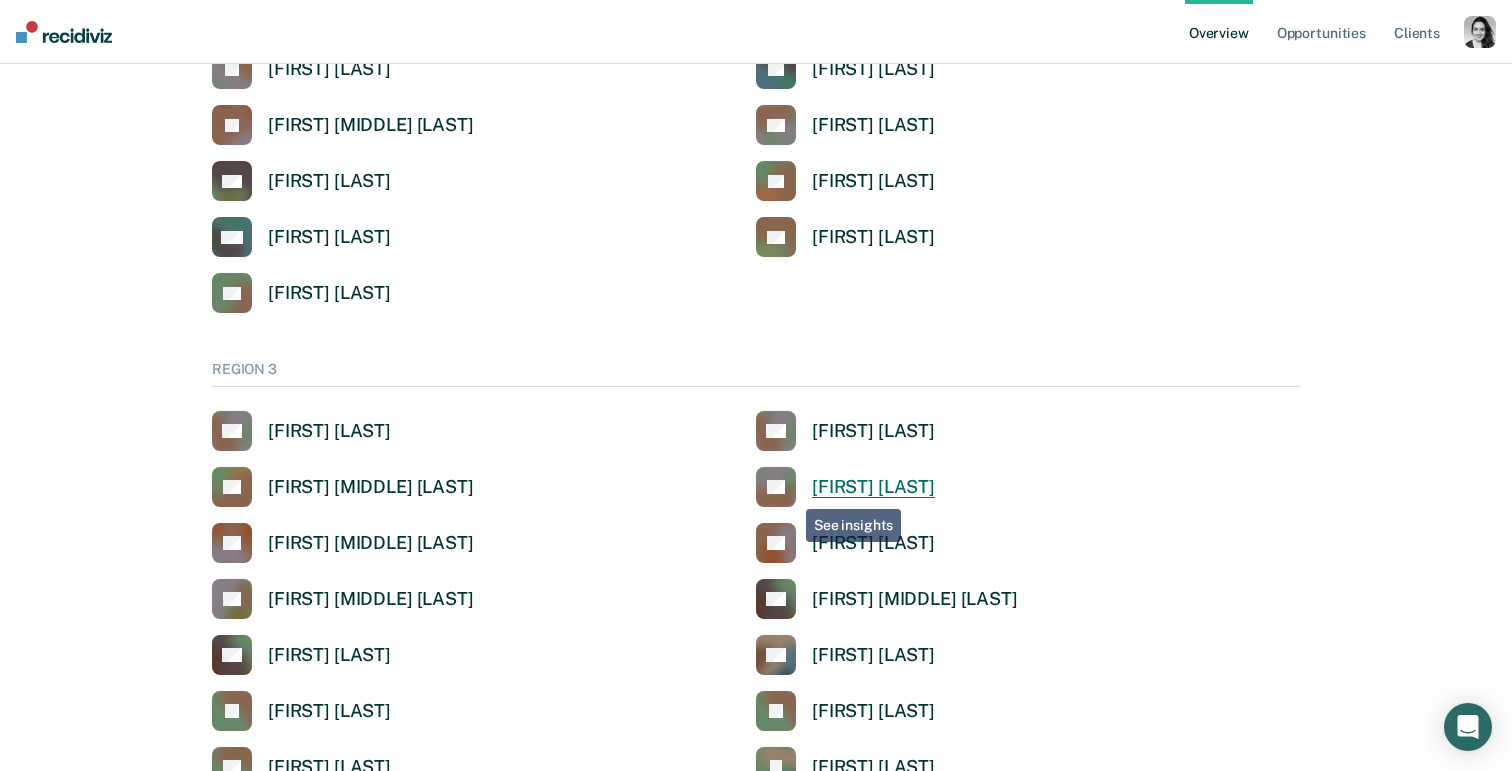 click 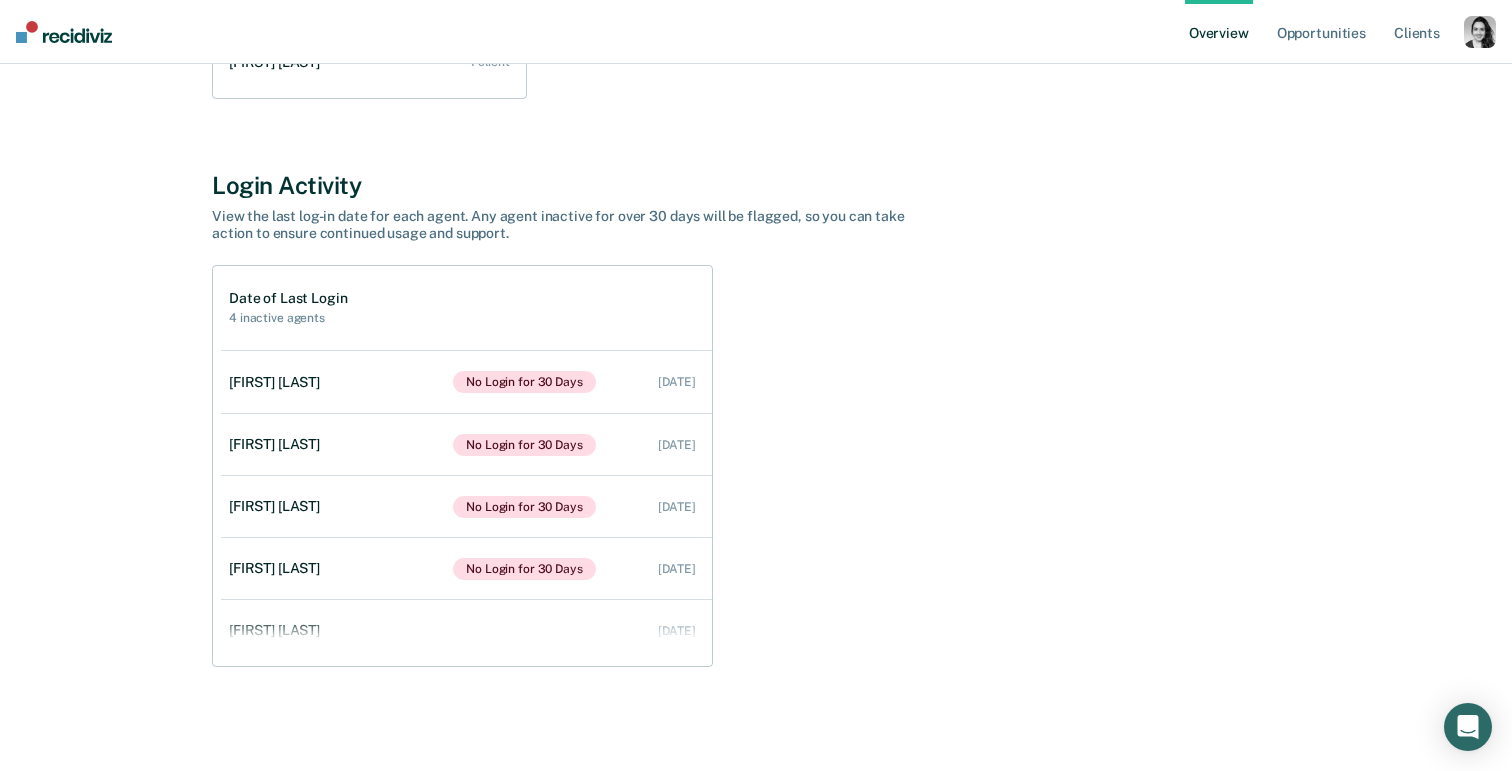 scroll, scrollTop: 0, scrollLeft: 0, axis: both 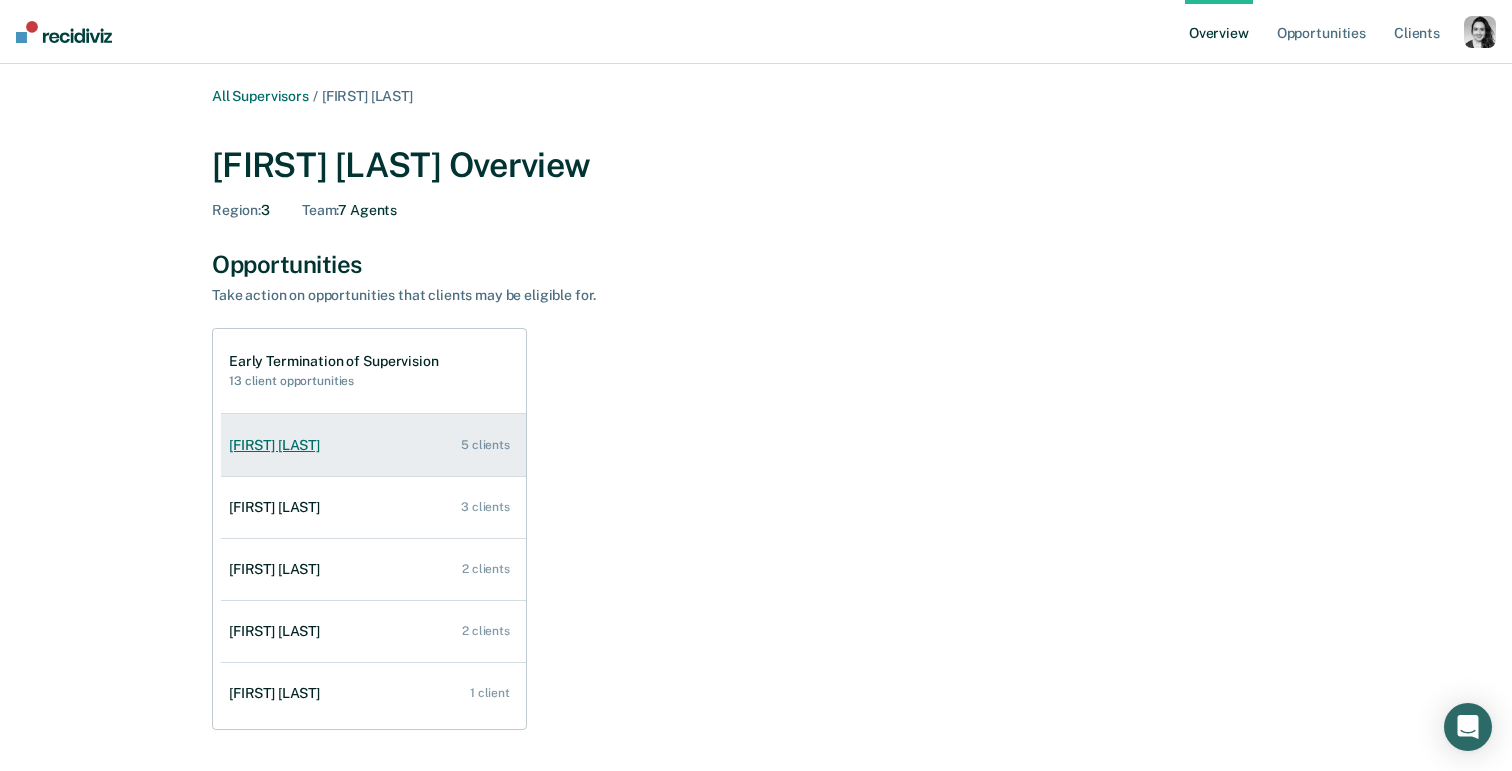 click on "[FIRST] [LAST] 5 clients" at bounding box center [373, 445] 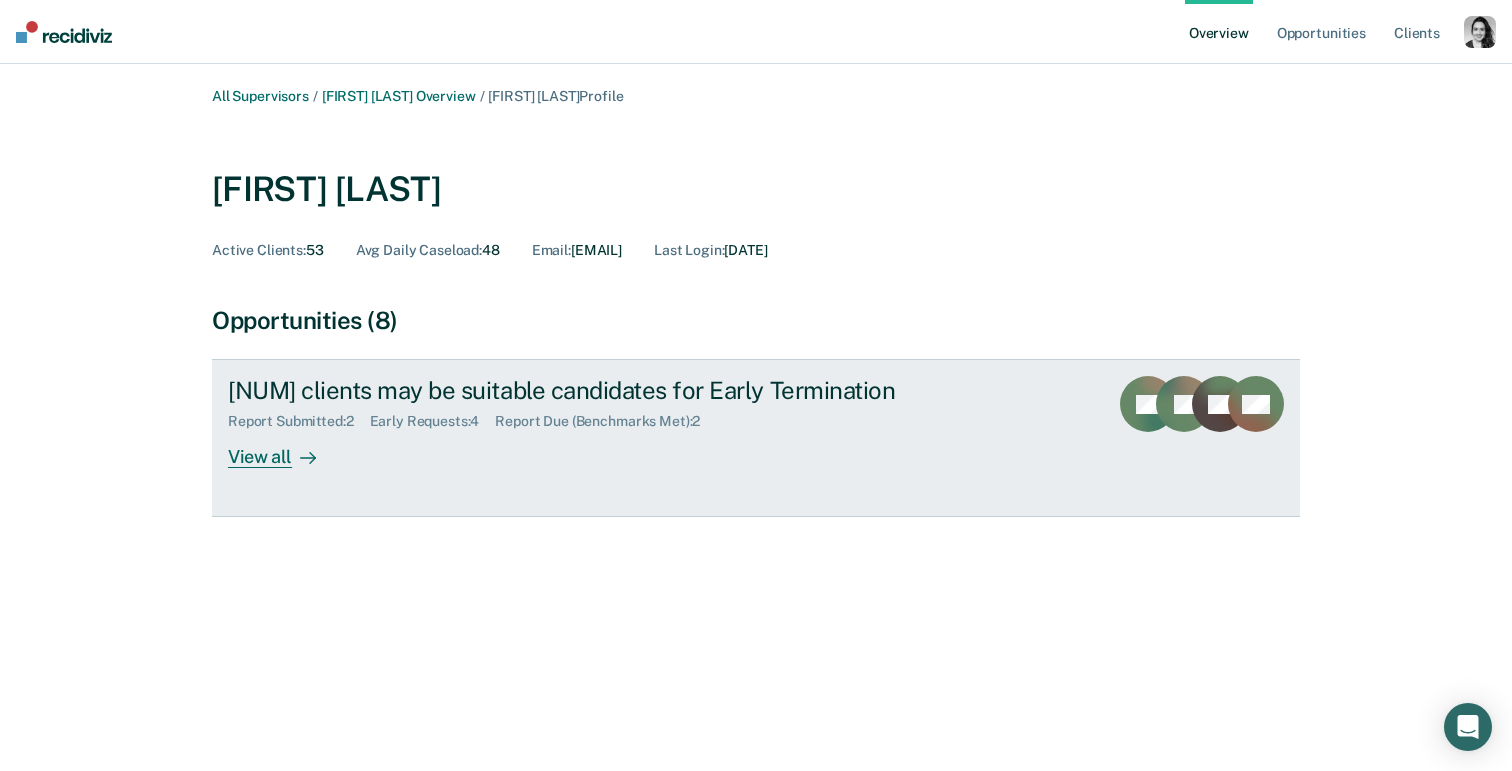 click on "[NUM] clients may be suitable candidates for Early Termination" at bounding box center [579, 390] 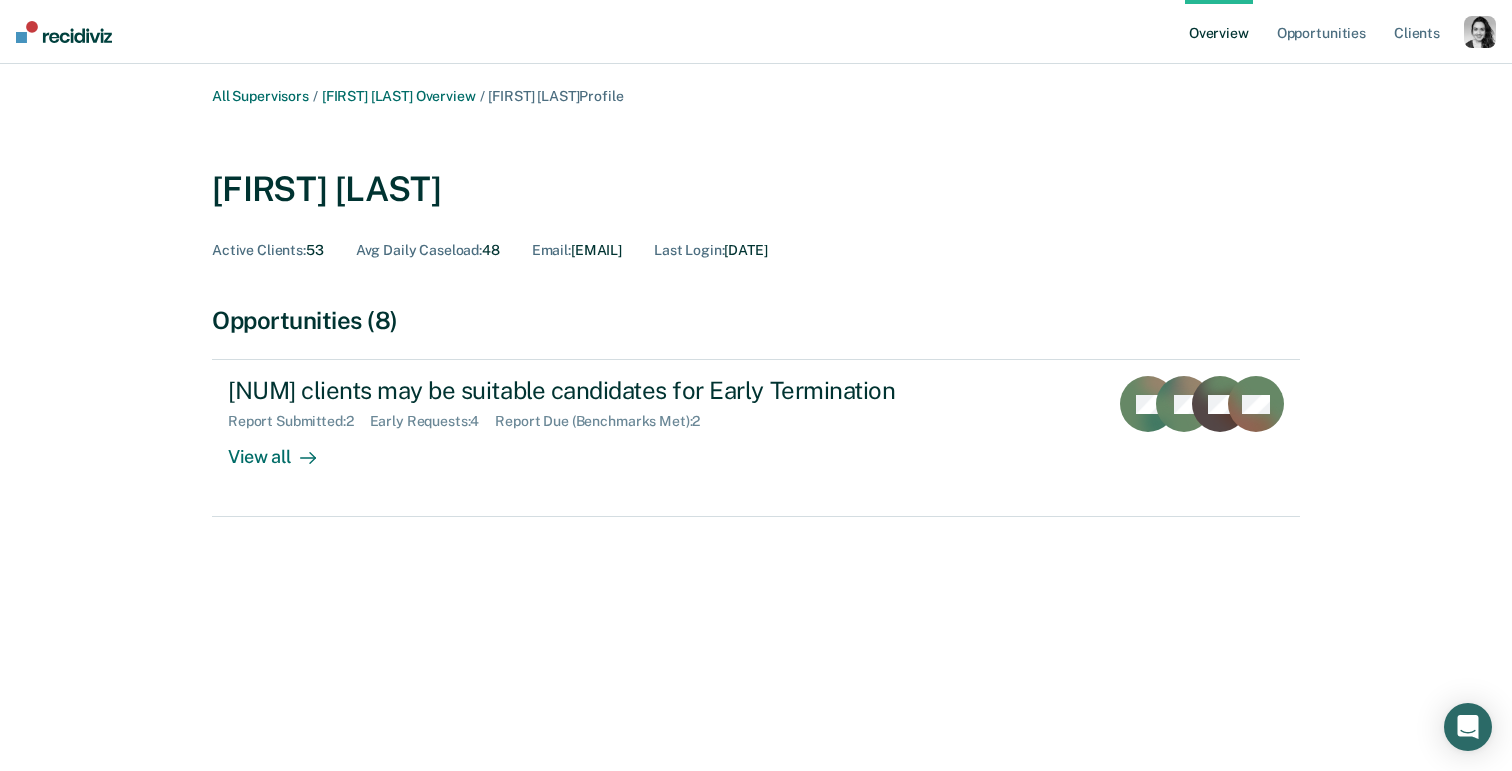 click on "Overview Opportunities Client s Profile How it works Log Out" at bounding box center (756, 32) 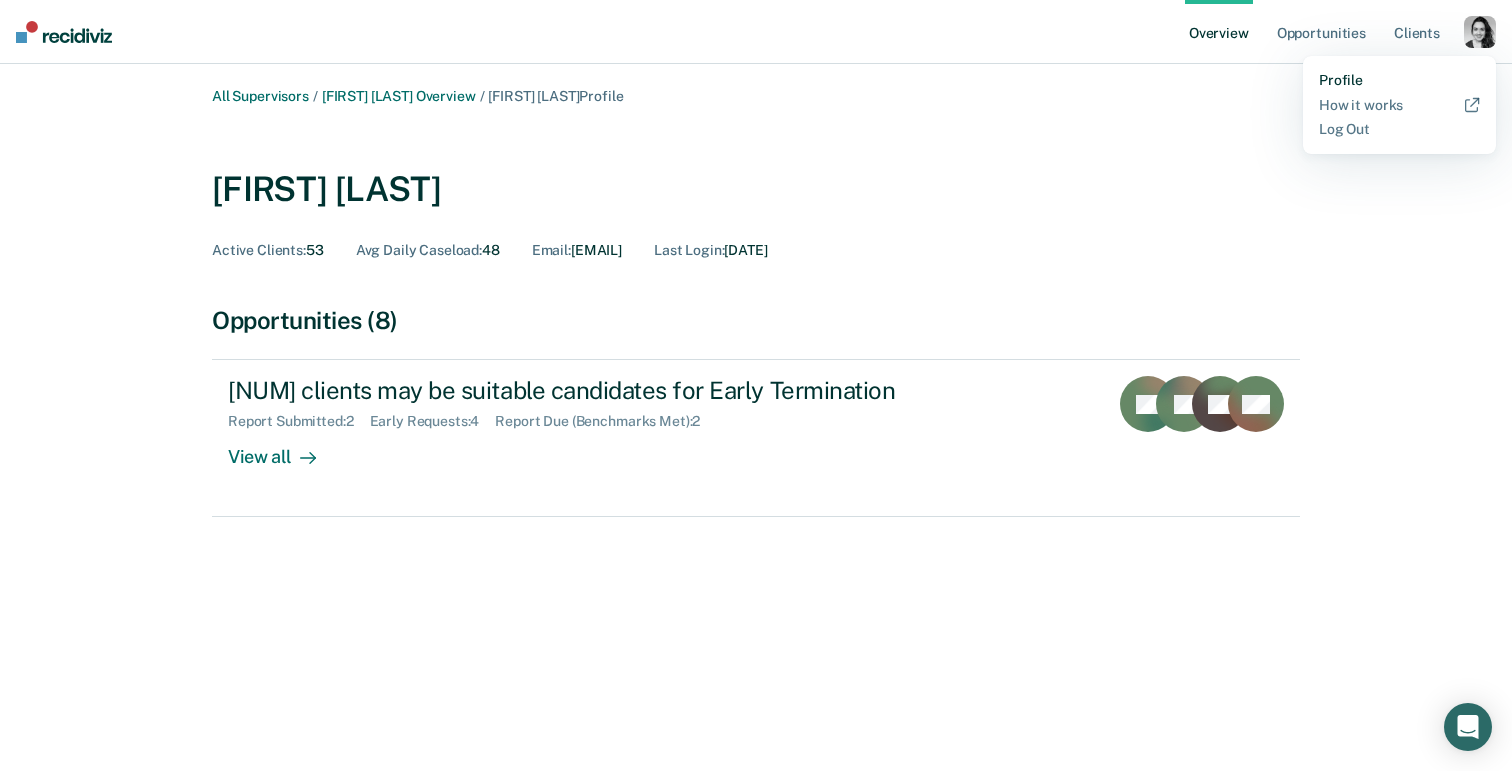 click on "Profile" at bounding box center (1399, 80) 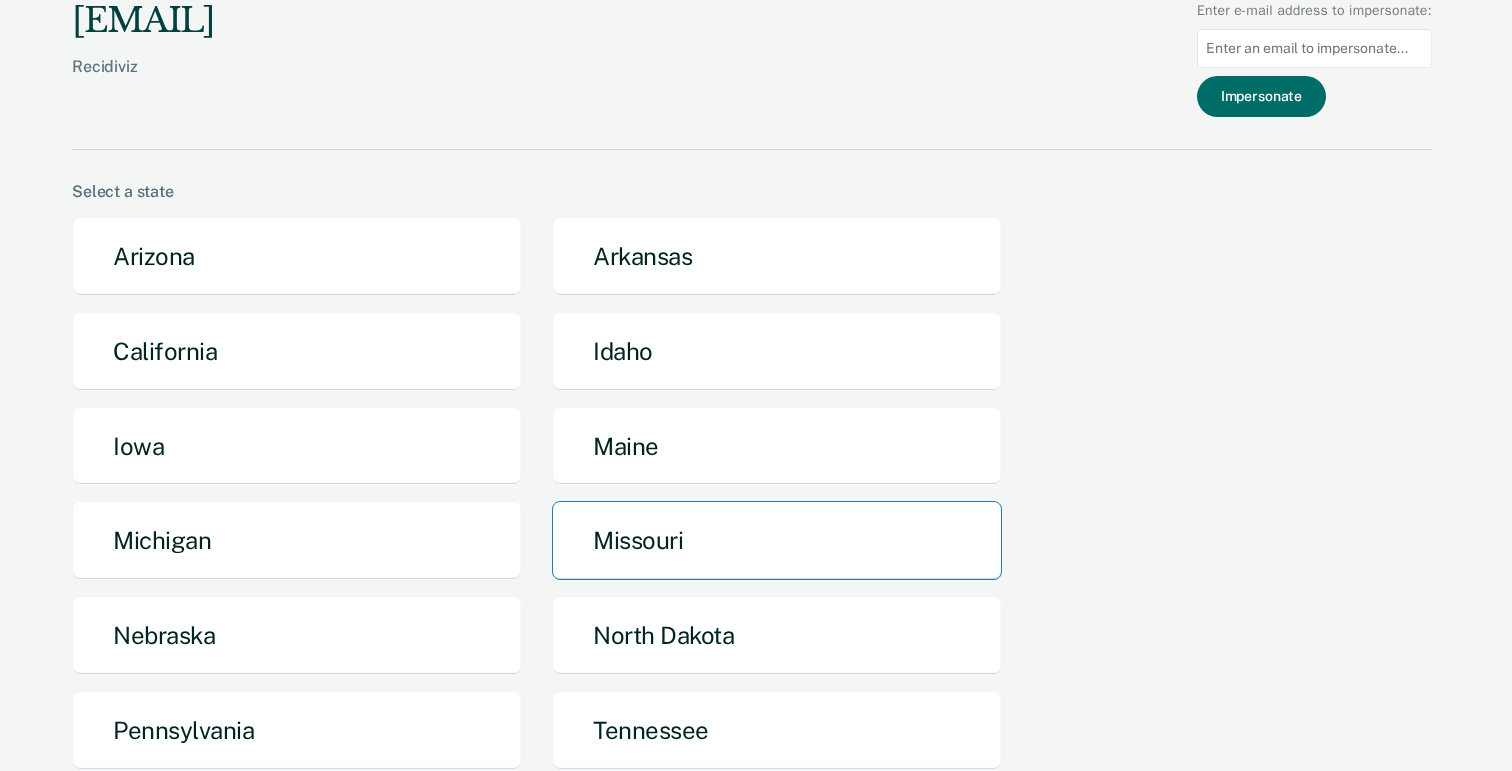 scroll, scrollTop: 103, scrollLeft: 0, axis: vertical 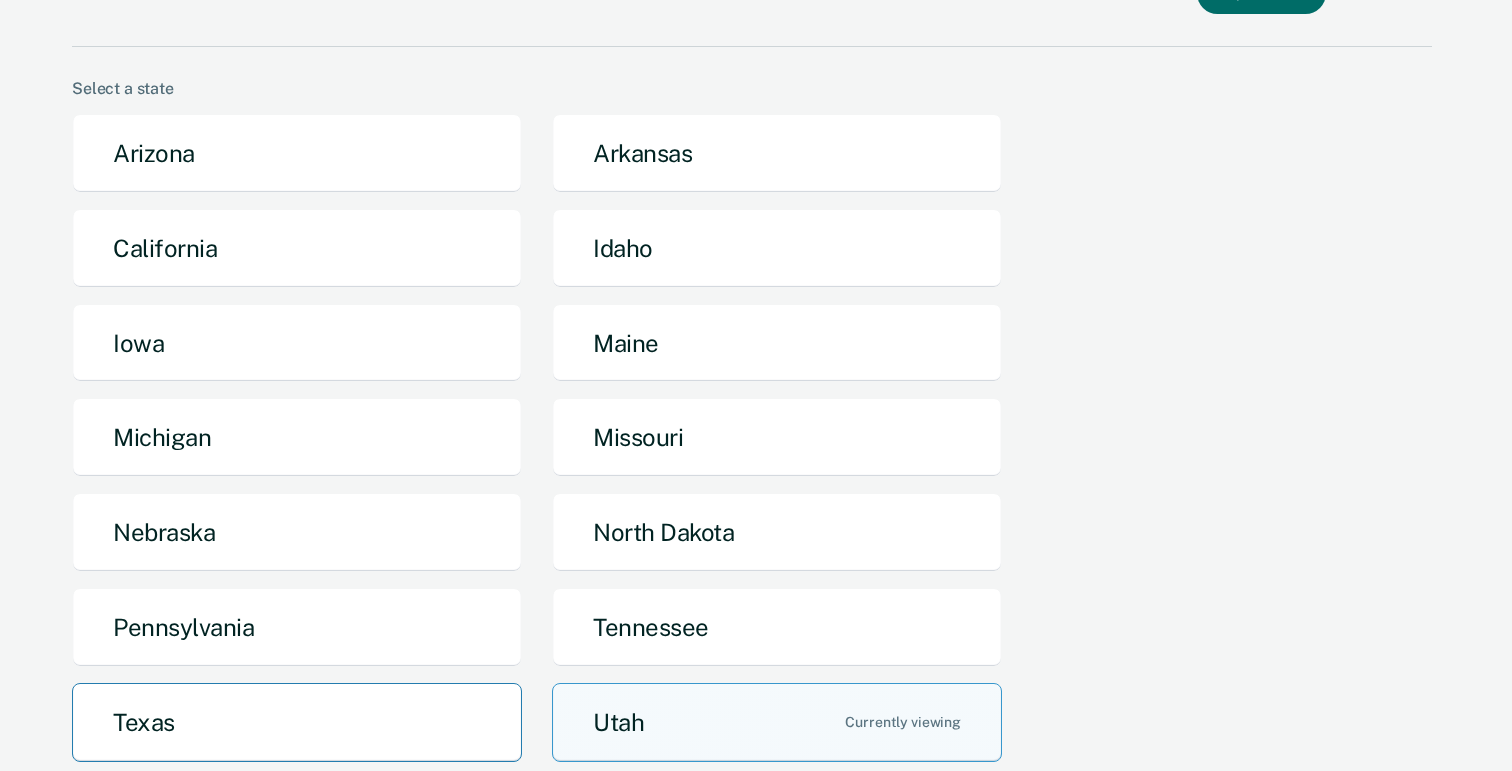 click on "Texas" at bounding box center [297, 722] 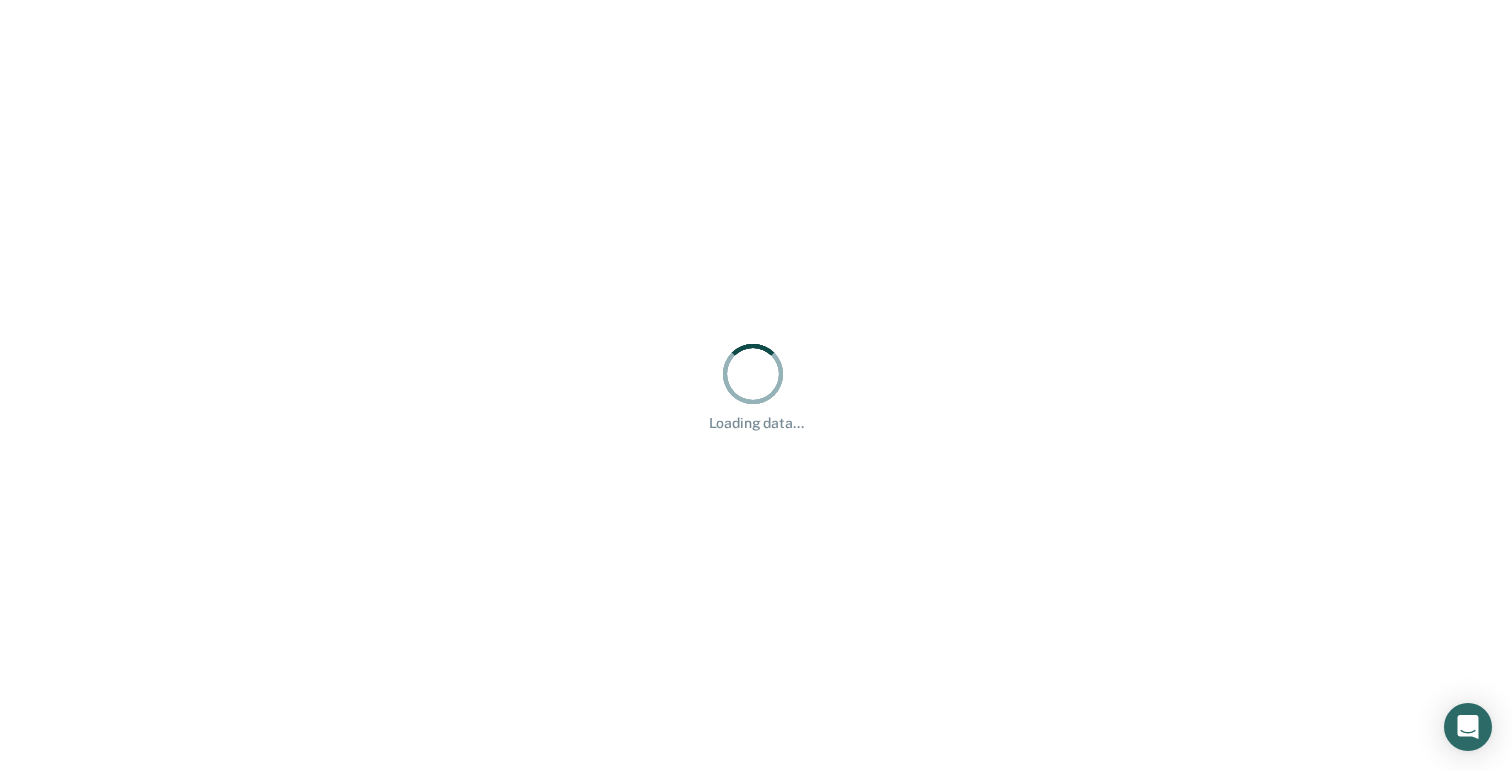 scroll, scrollTop: 0, scrollLeft: 0, axis: both 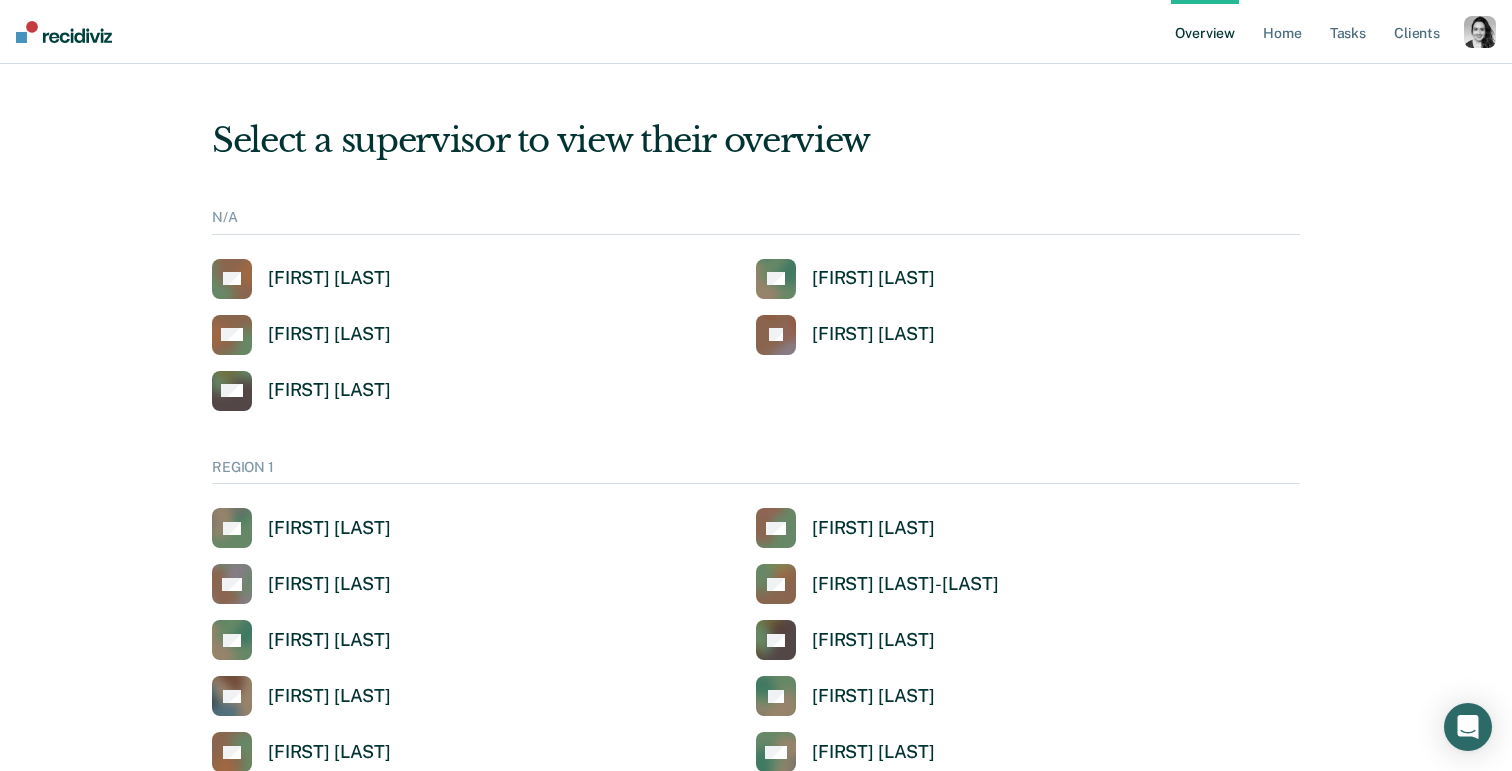 click on "Overview" at bounding box center (1205, 32) 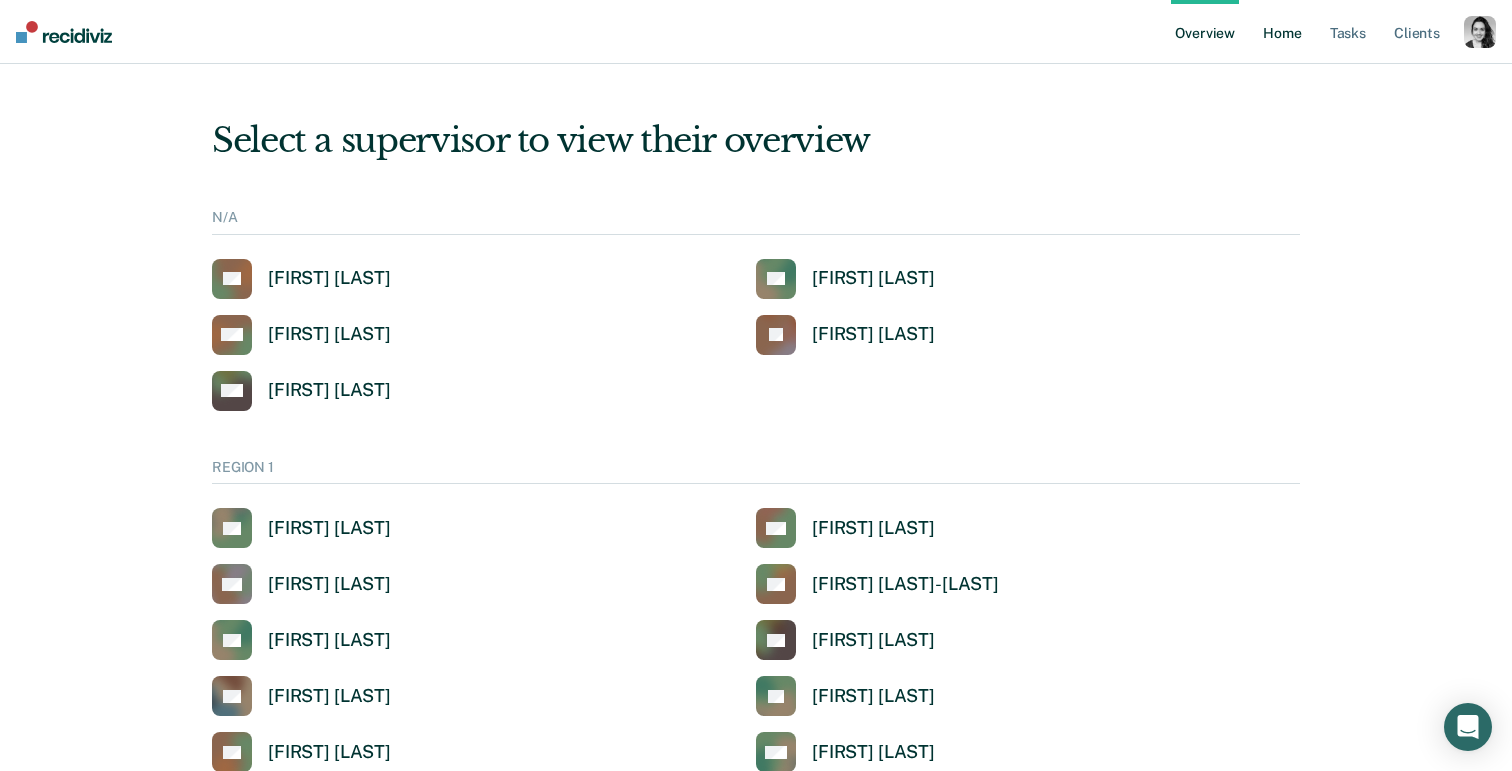 click on "Home" at bounding box center [1282, 32] 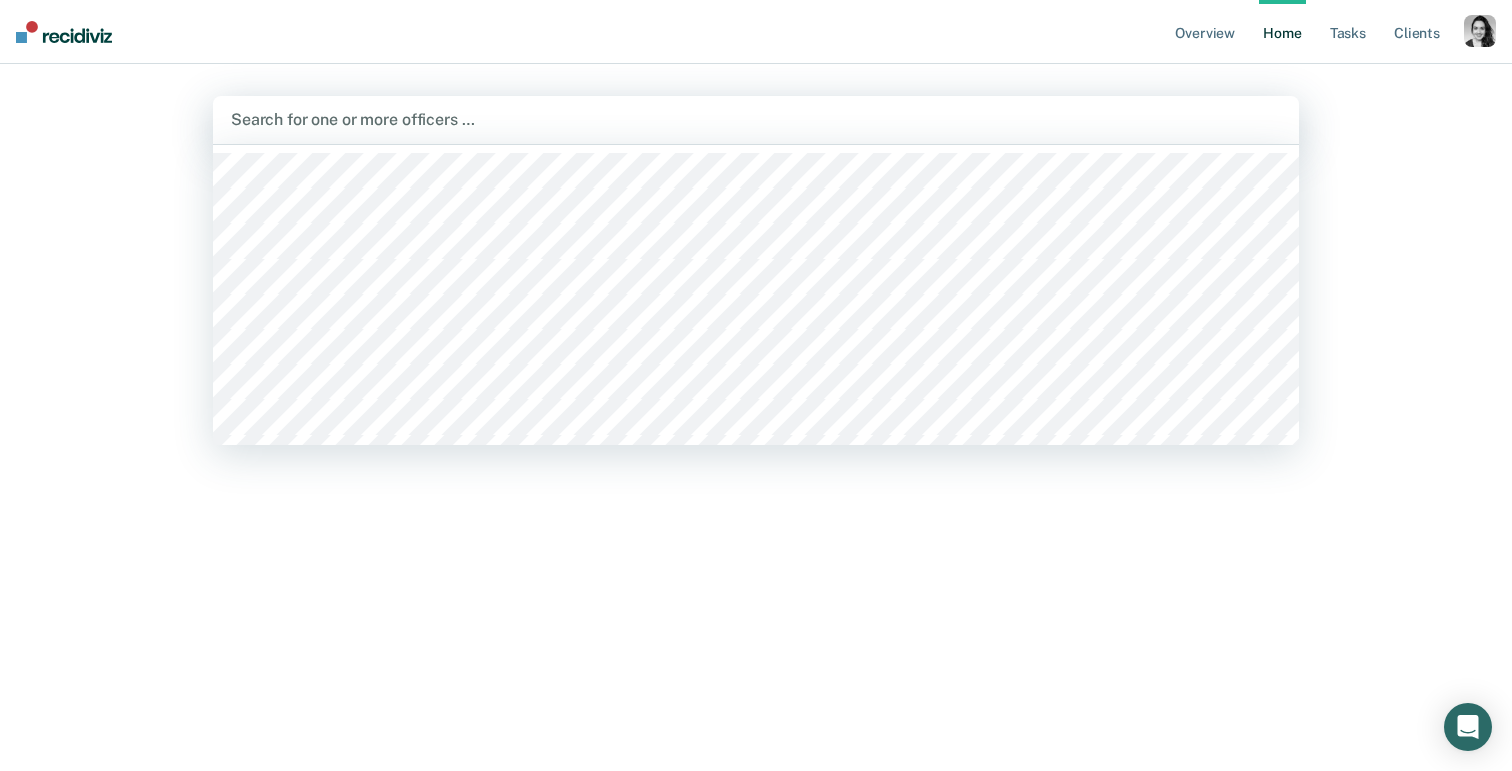 click at bounding box center [756, 119] 